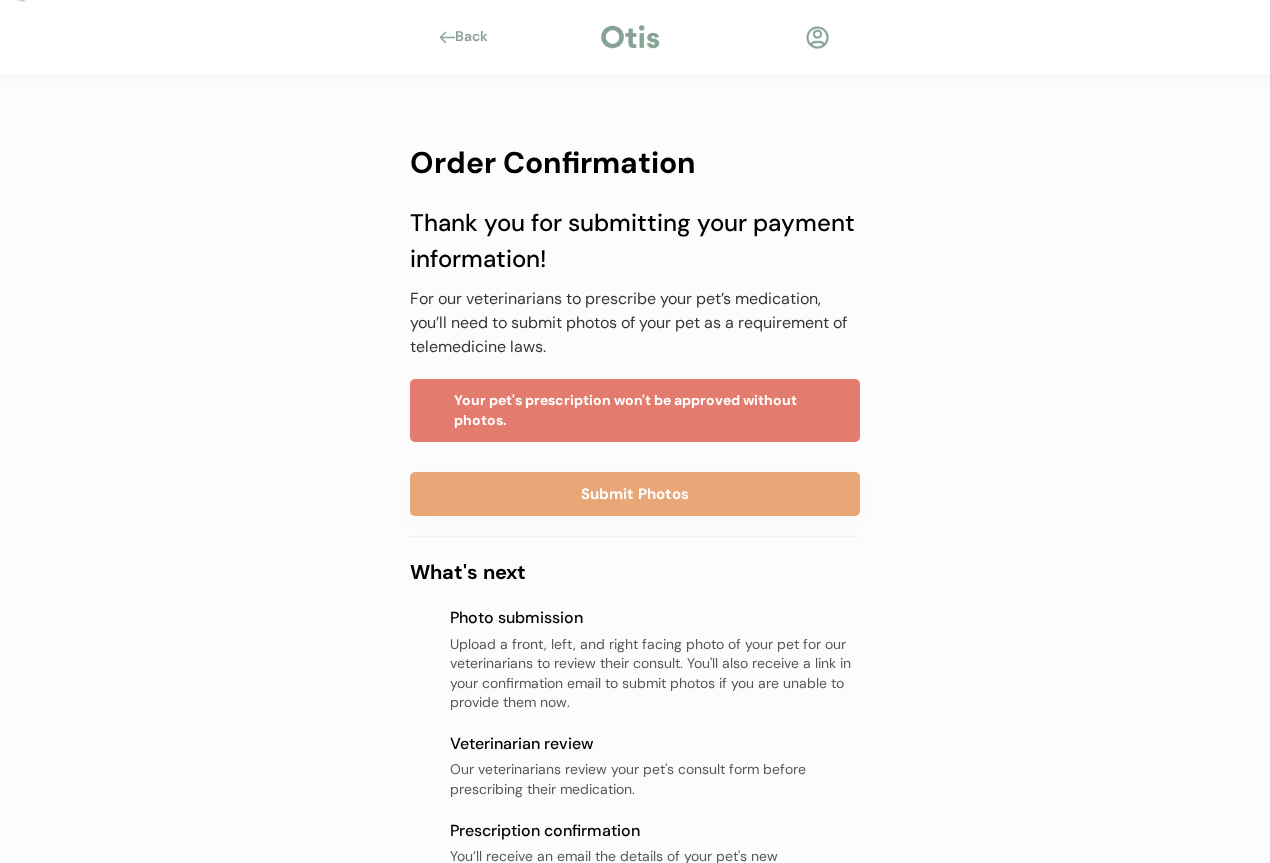 scroll, scrollTop: 100, scrollLeft: 0, axis: vertical 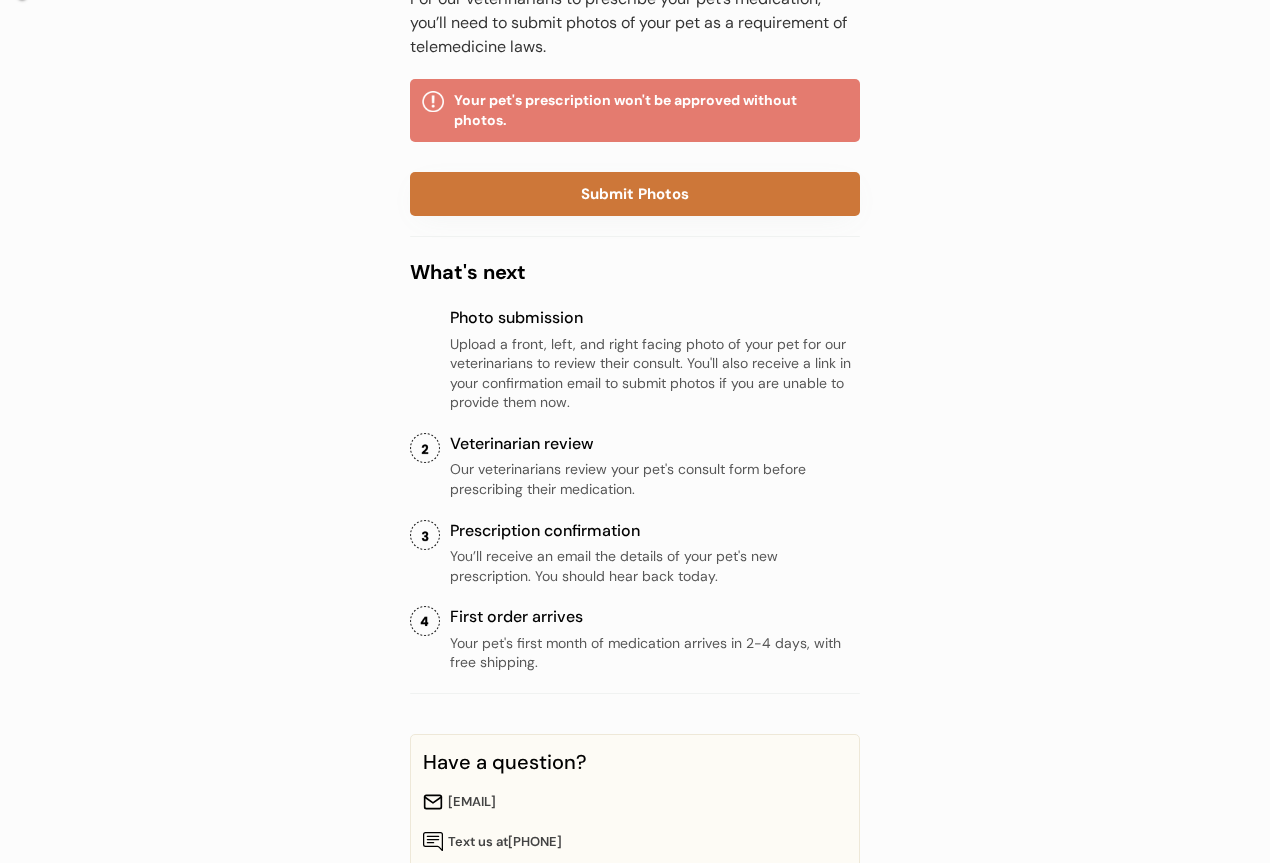 click on "Submit Photos" at bounding box center [635, 194] 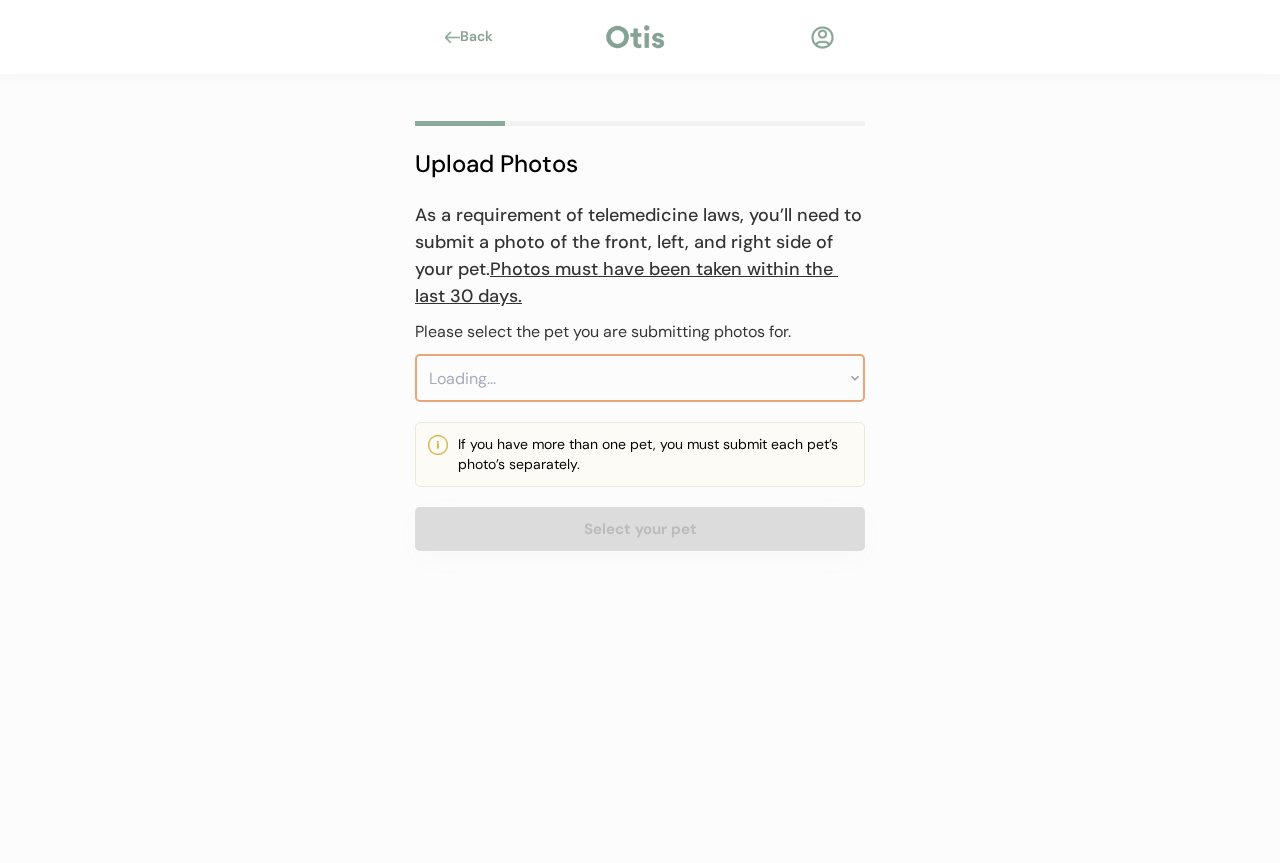 scroll, scrollTop: 0, scrollLeft: 0, axis: both 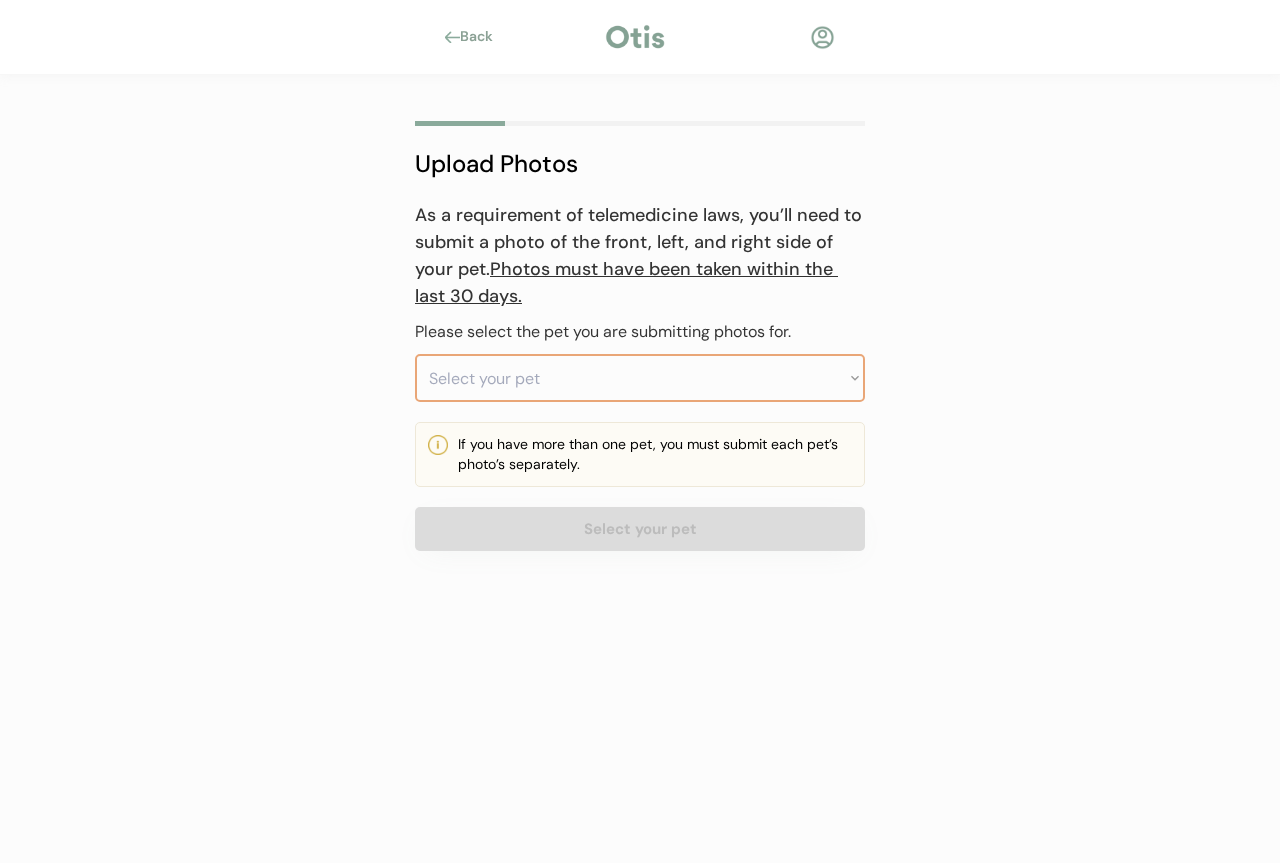 click on "Select your pet [PET_NAME]" at bounding box center [640, 378] 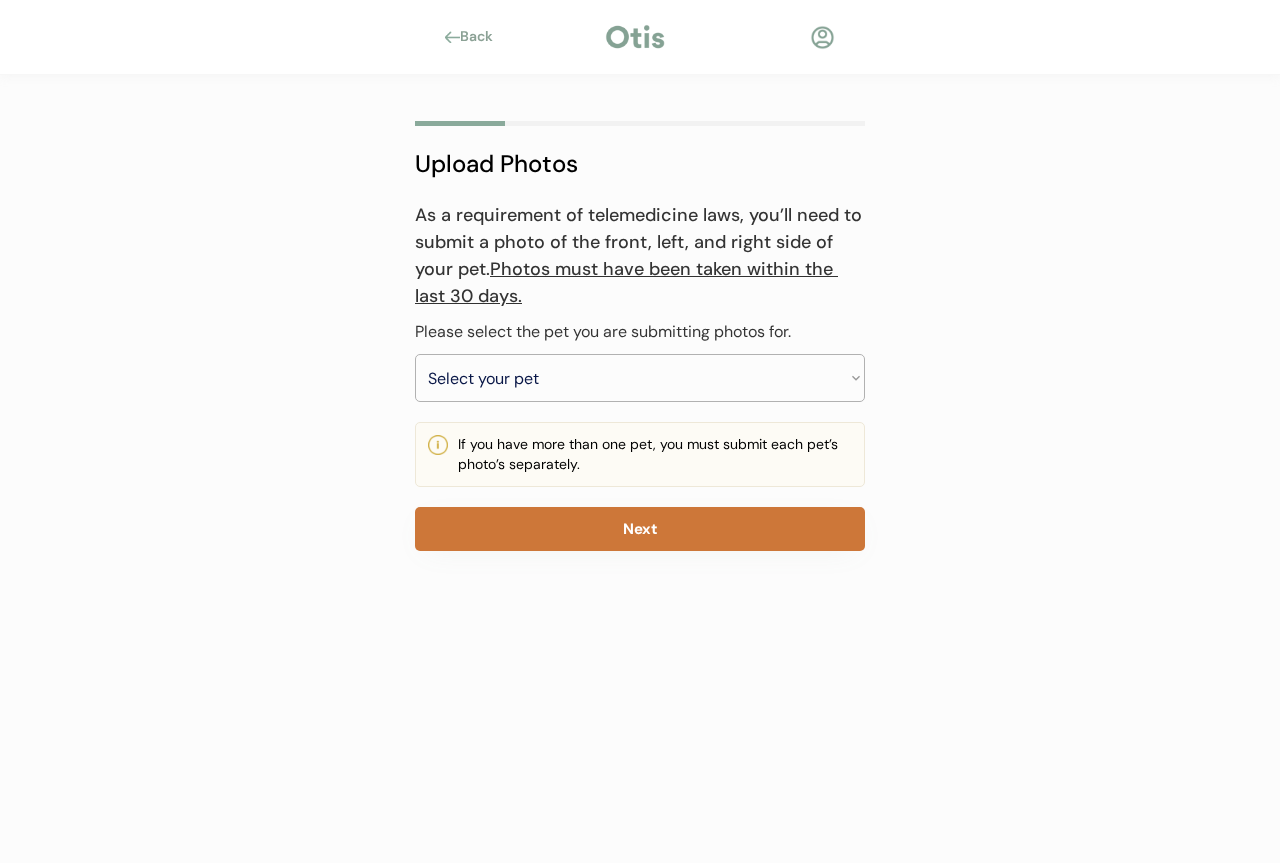 click on "Next" at bounding box center (640, 529) 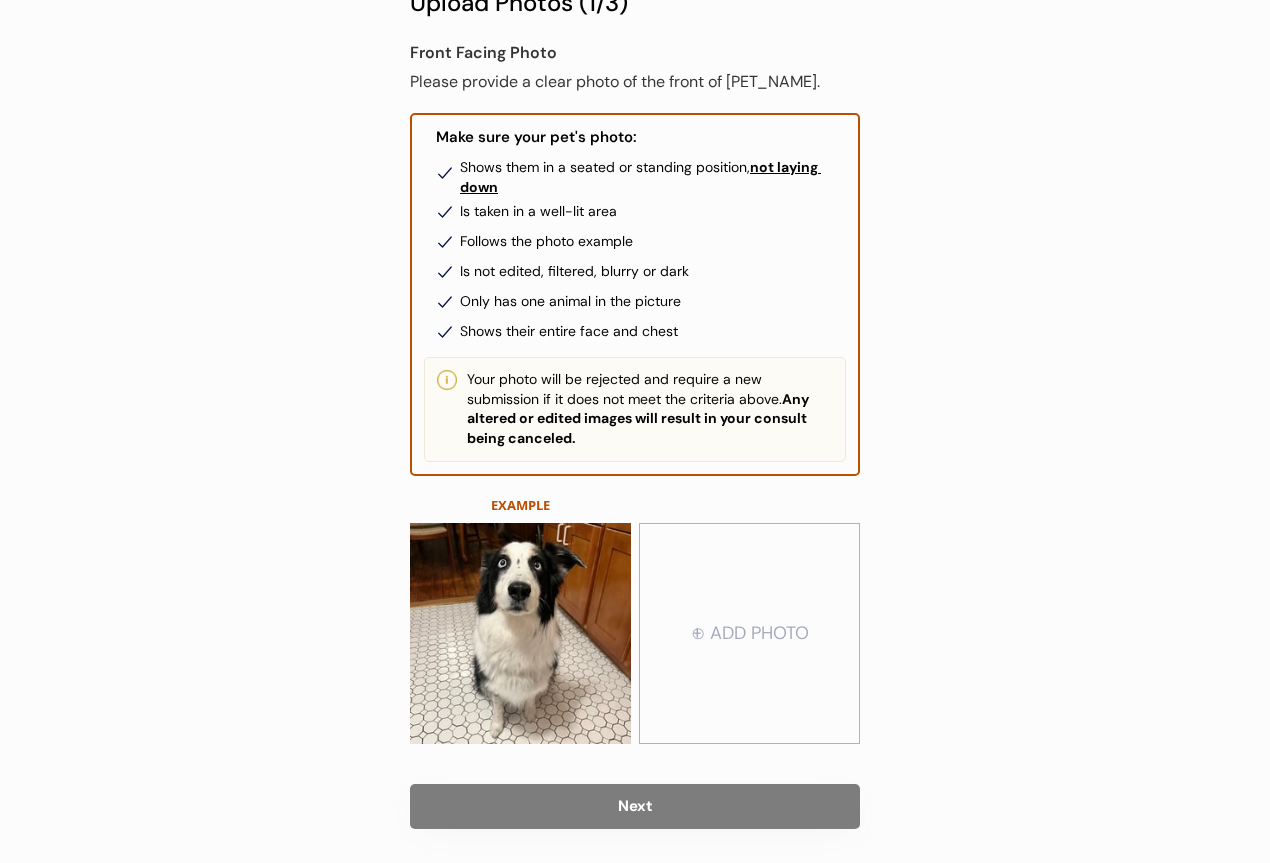scroll, scrollTop: 227, scrollLeft: 0, axis: vertical 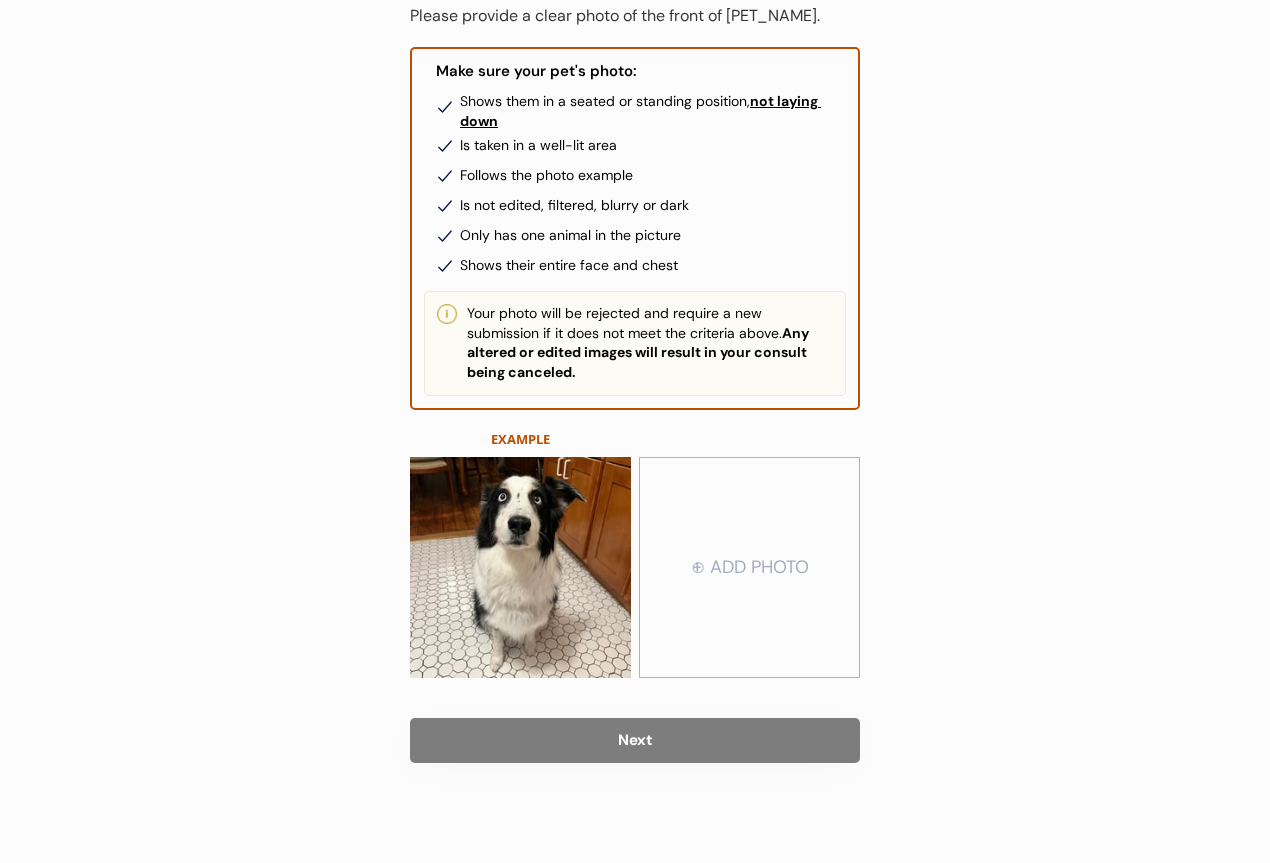 click at bounding box center [749, 568] 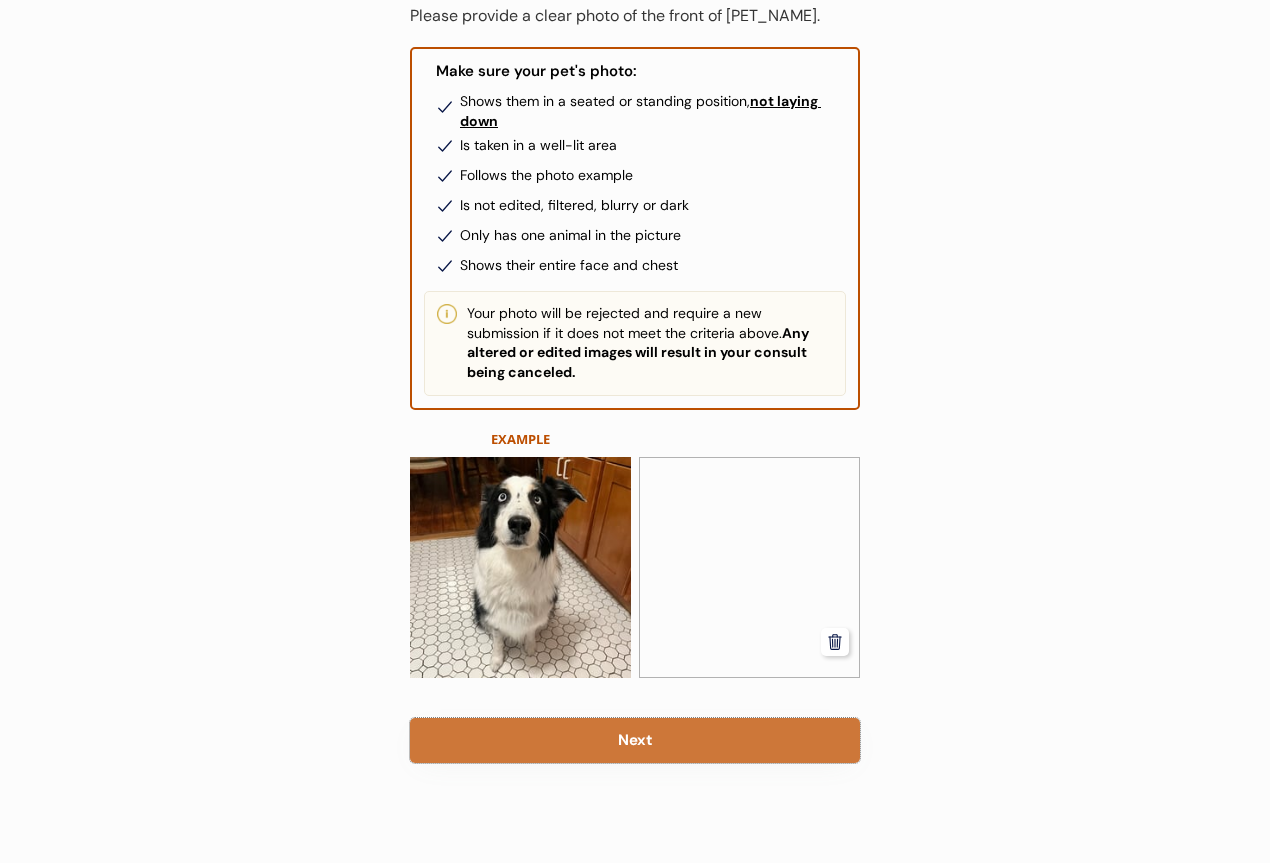 click on "Next" at bounding box center (635, 740) 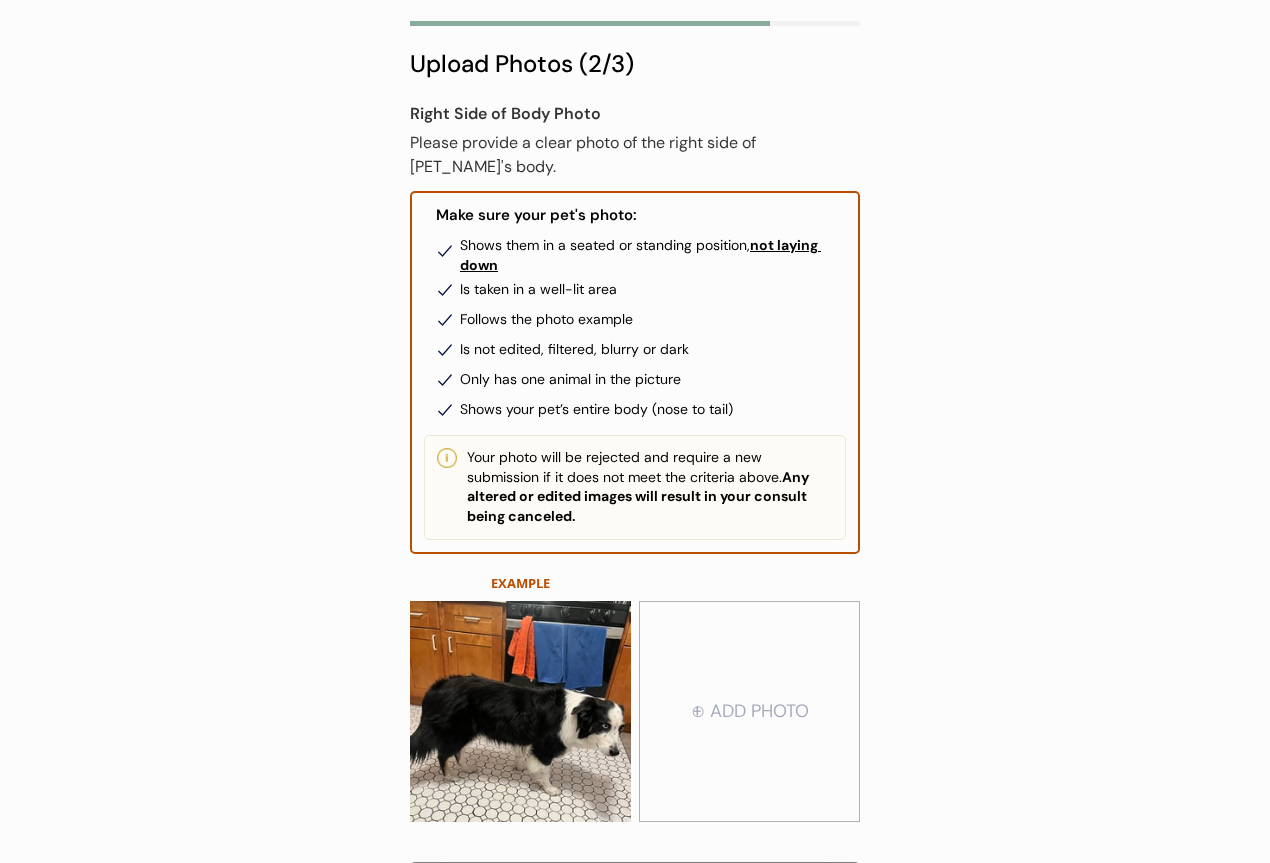 scroll, scrollTop: 200, scrollLeft: 0, axis: vertical 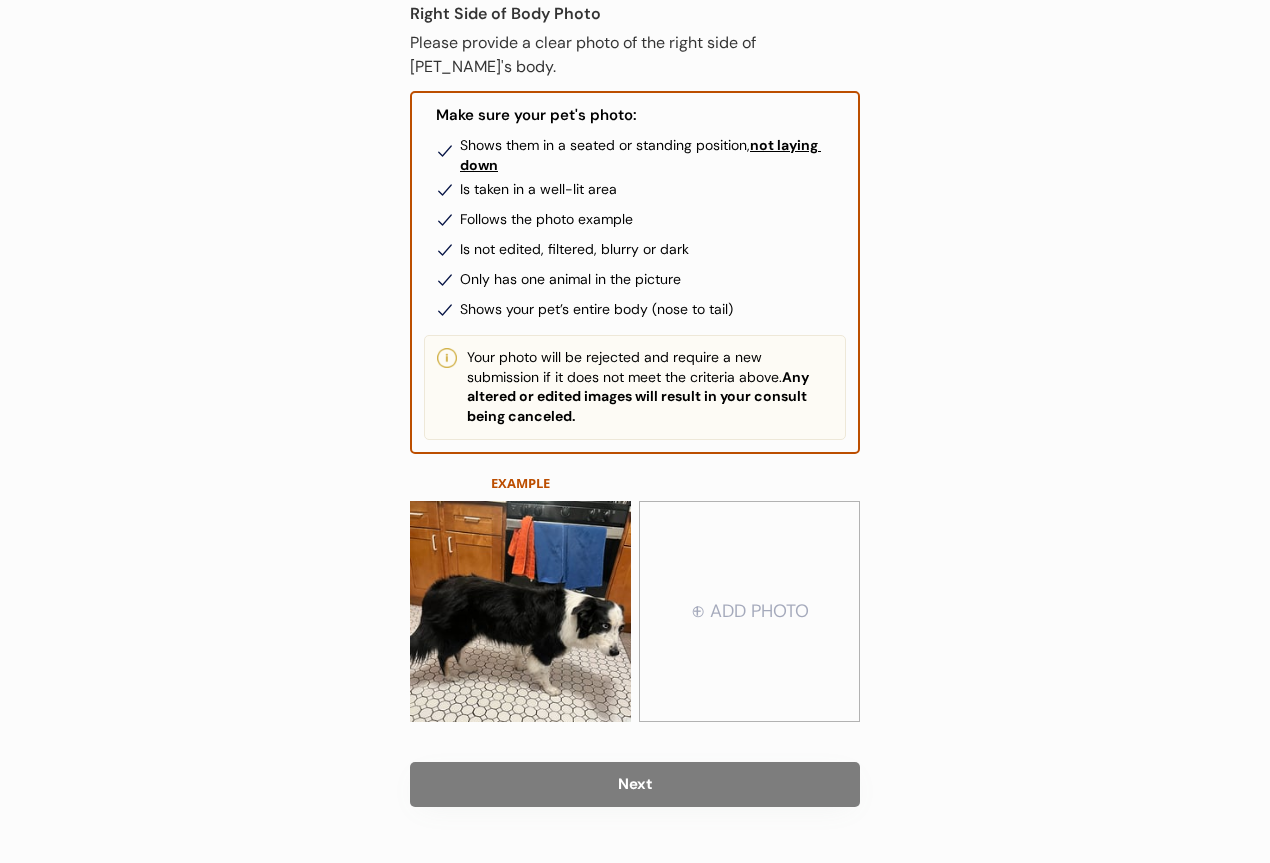 click at bounding box center (749, 612) 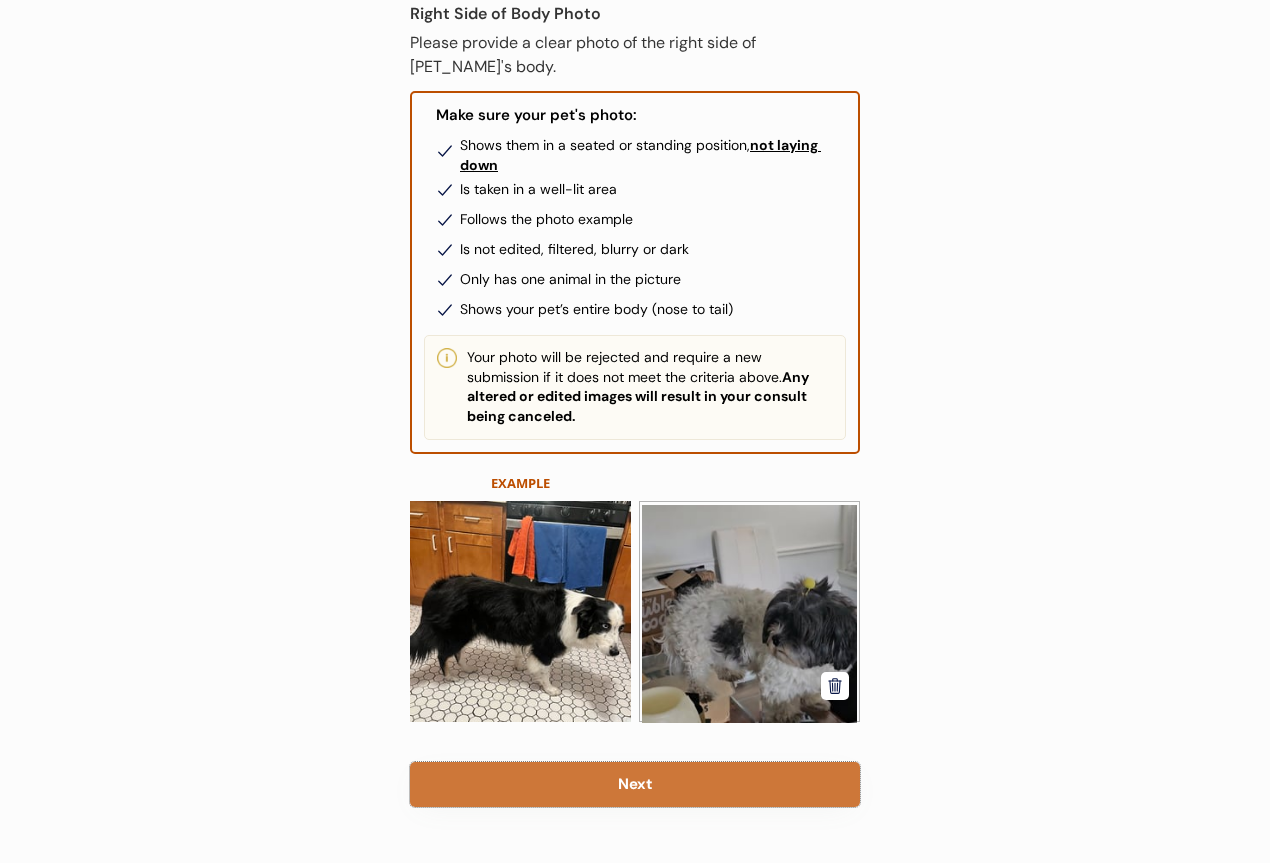 click on "Next" at bounding box center (635, 784) 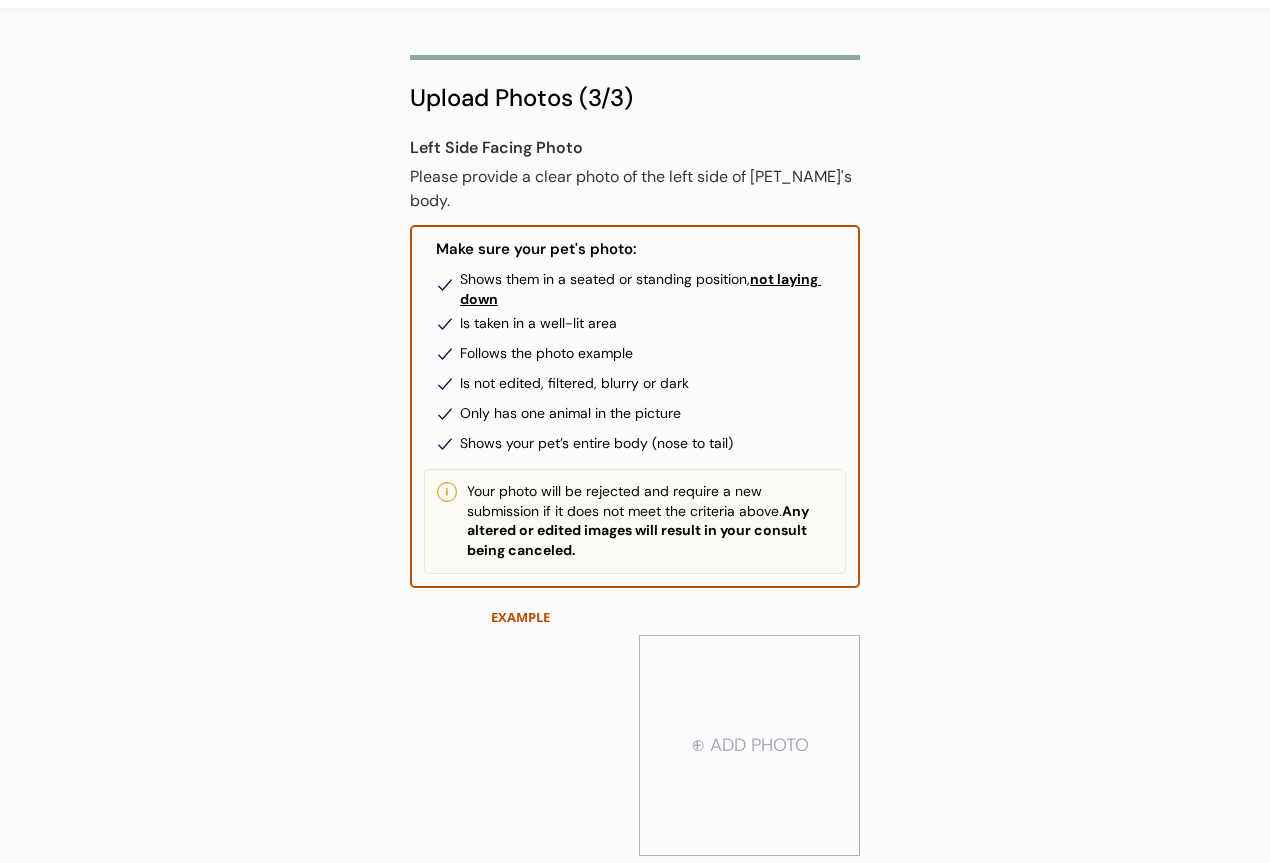 scroll, scrollTop: 100, scrollLeft: 0, axis: vertical 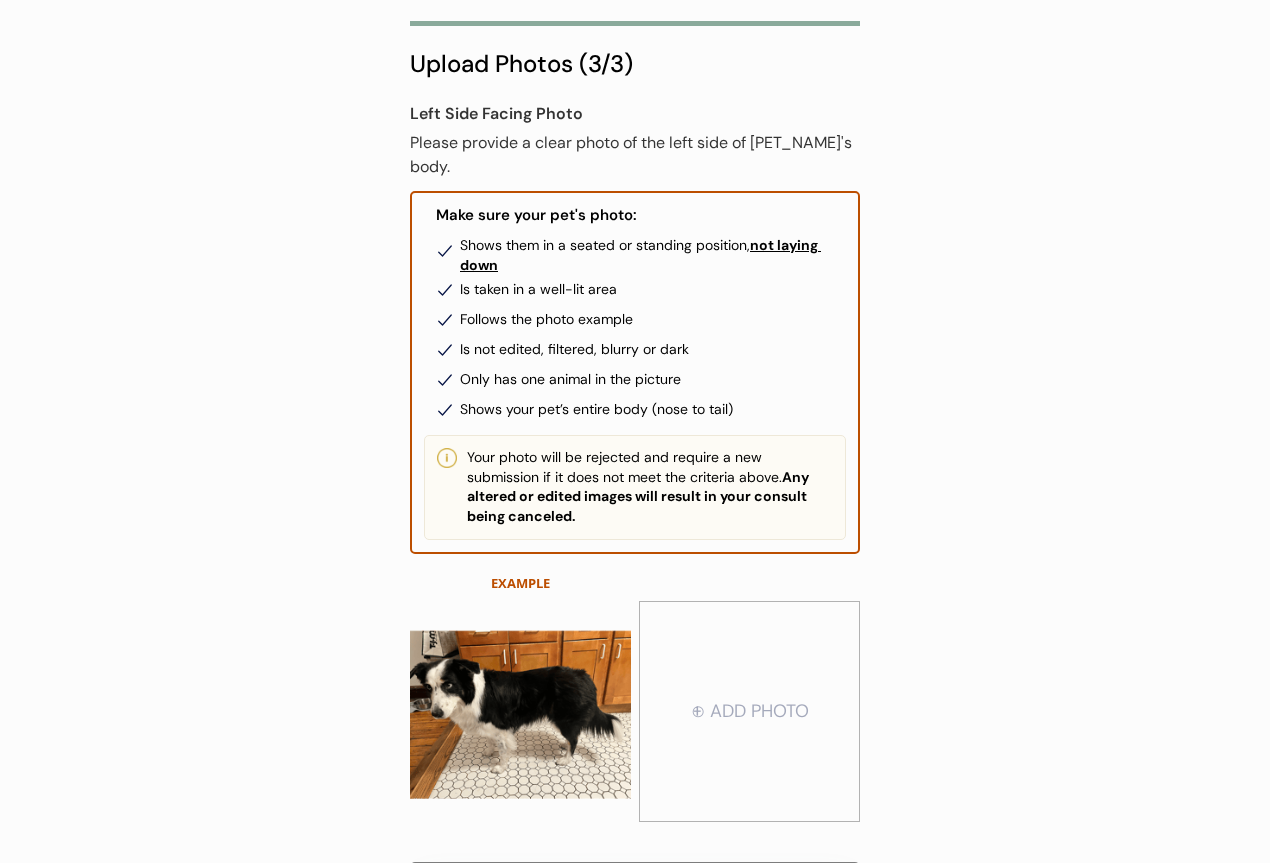 click at bounding box center [749, 712] 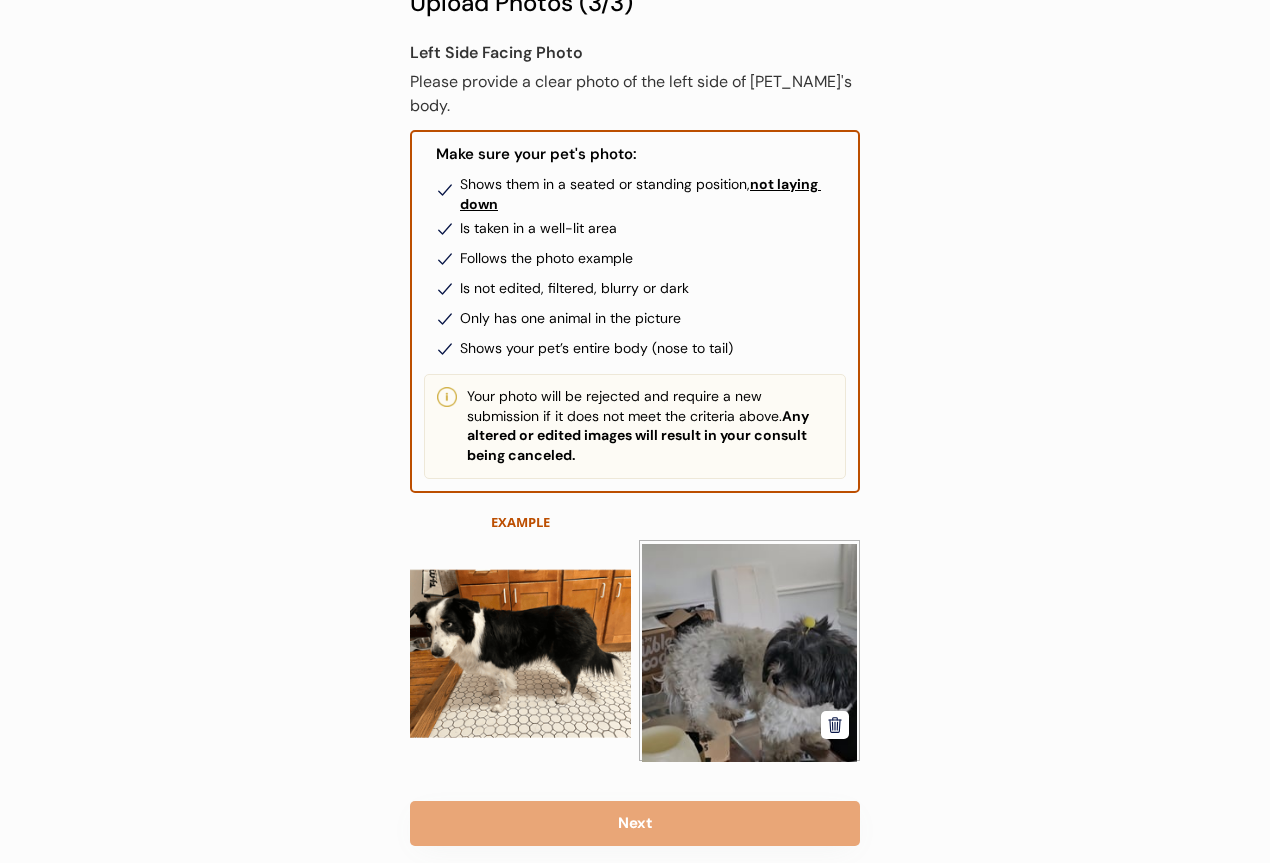 scroll, scrollTop: 227, scrollLeft: 0, axis: vertical 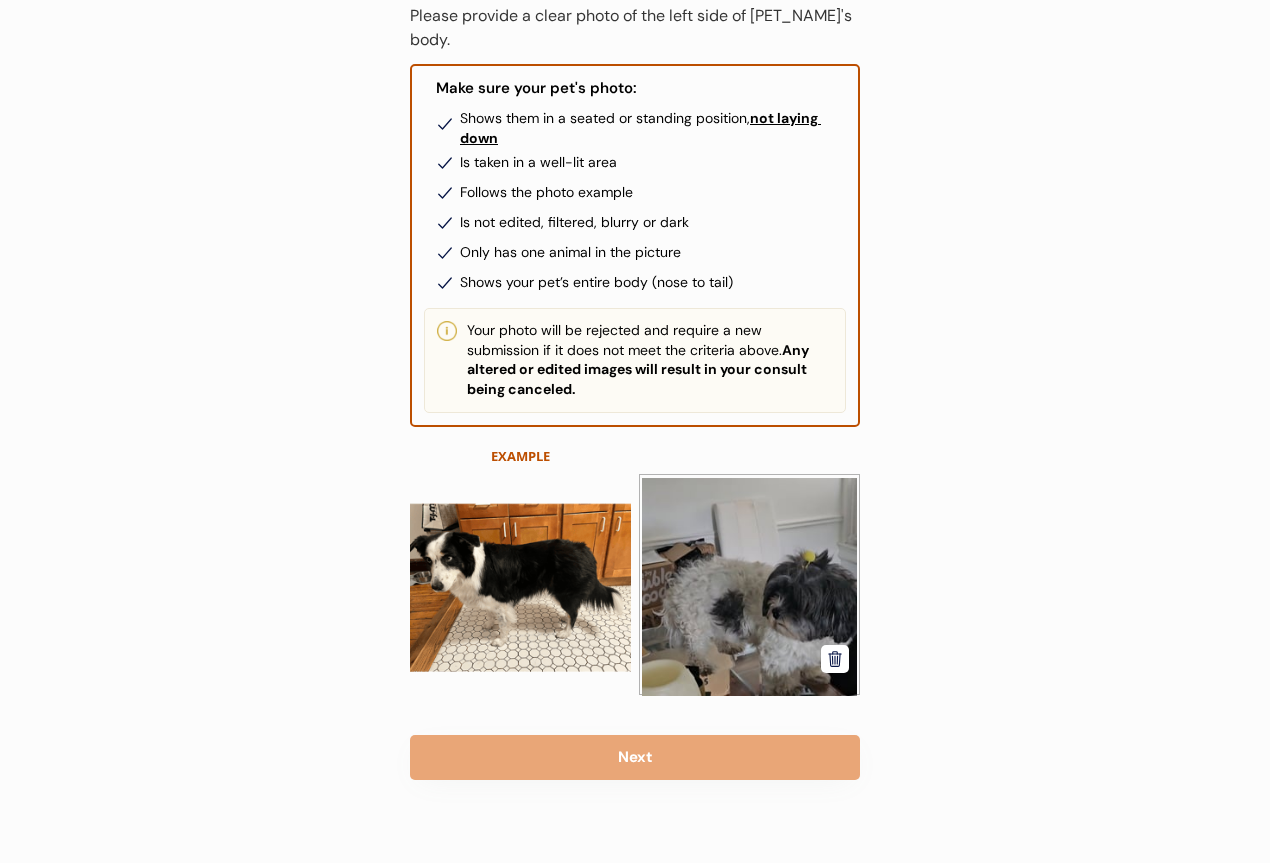 click at bounding box center [835, 659] 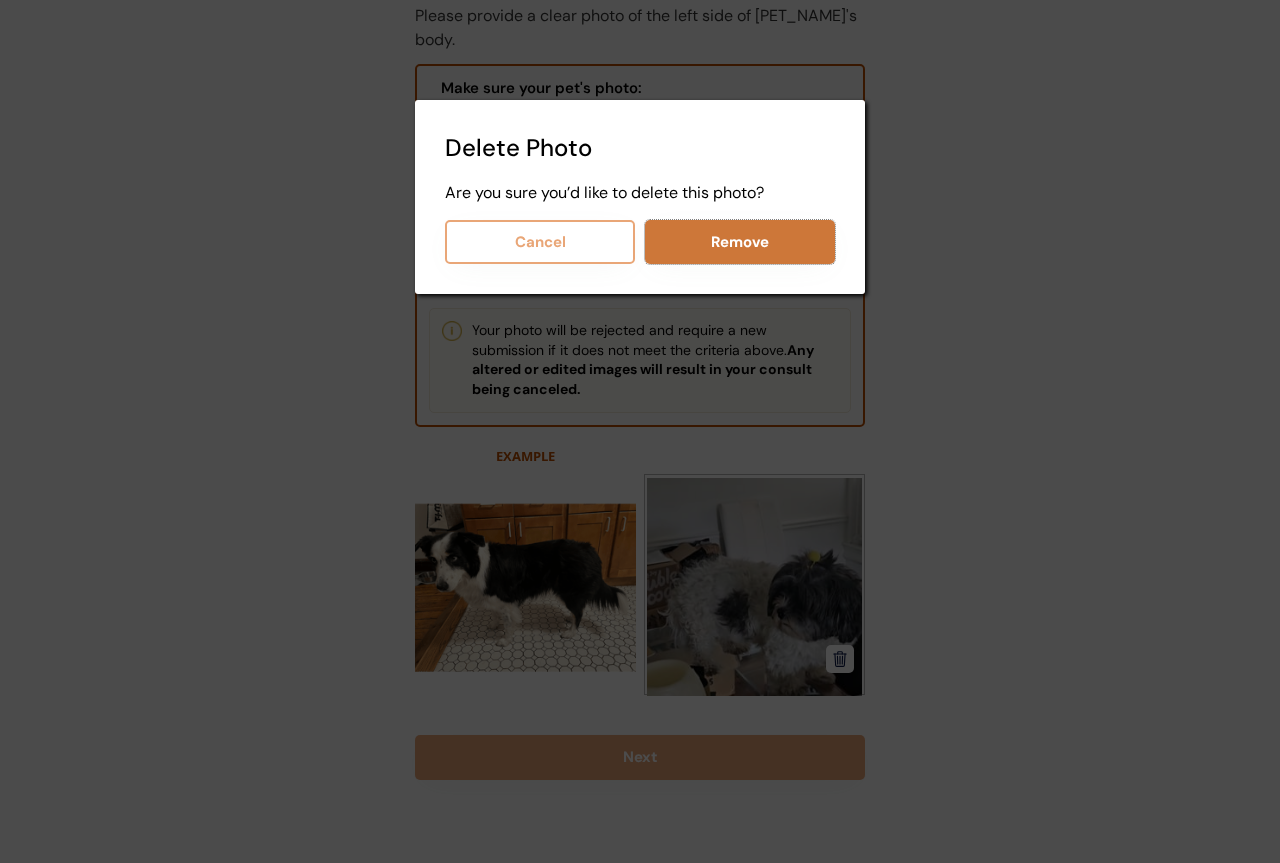 click on "Remove" at bounding box center (740, 242) 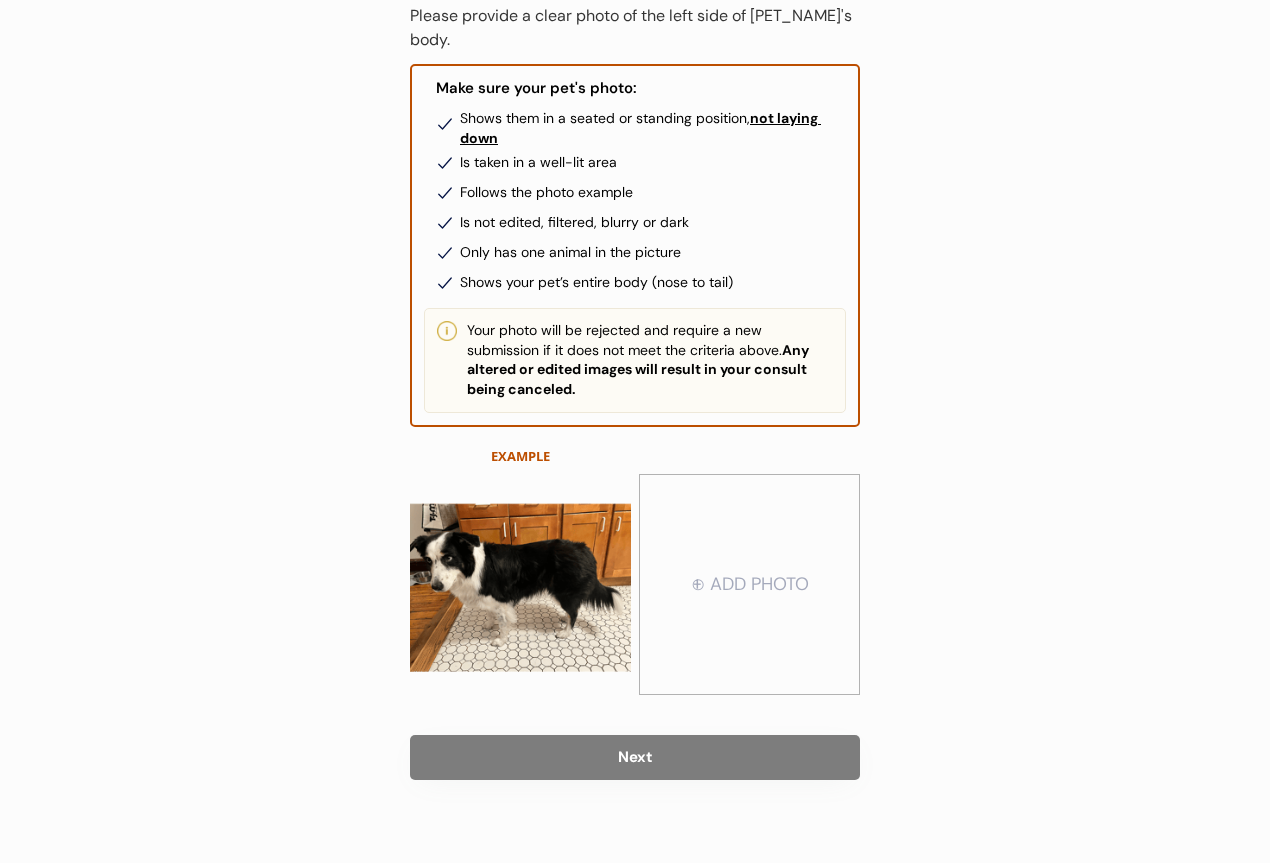 click at bounding box center (749, 585) 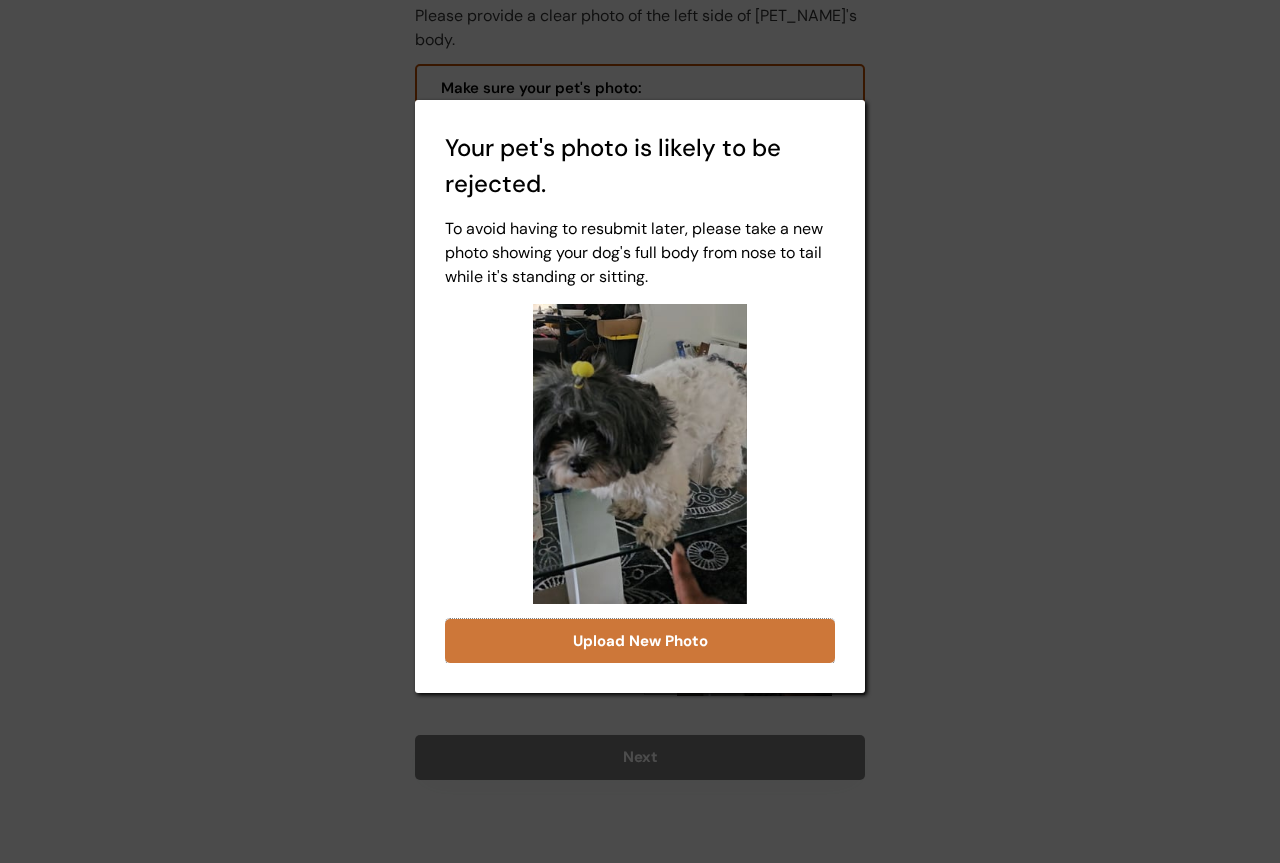 click on "Upload New Photo" at bounding box center (640, 641) 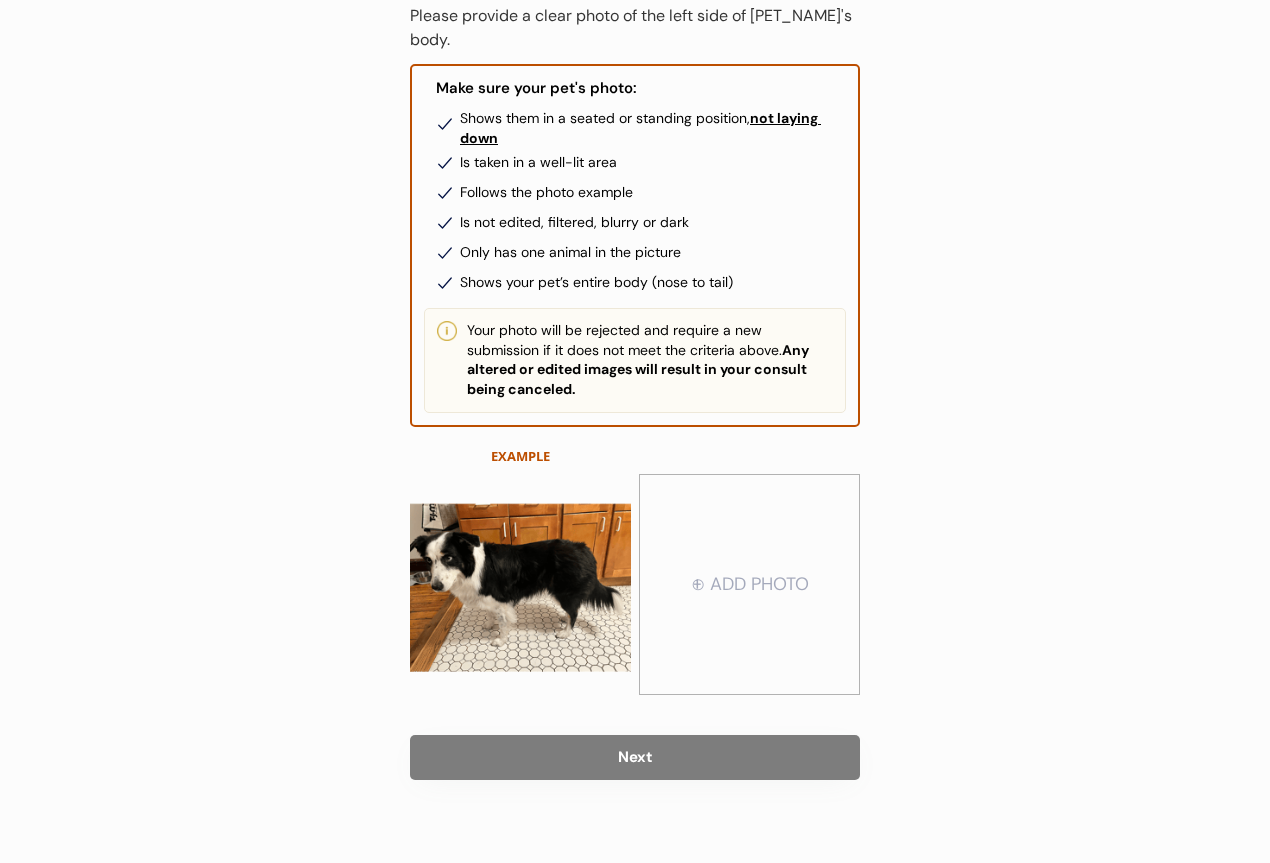 click at bounding box center [749, 585] 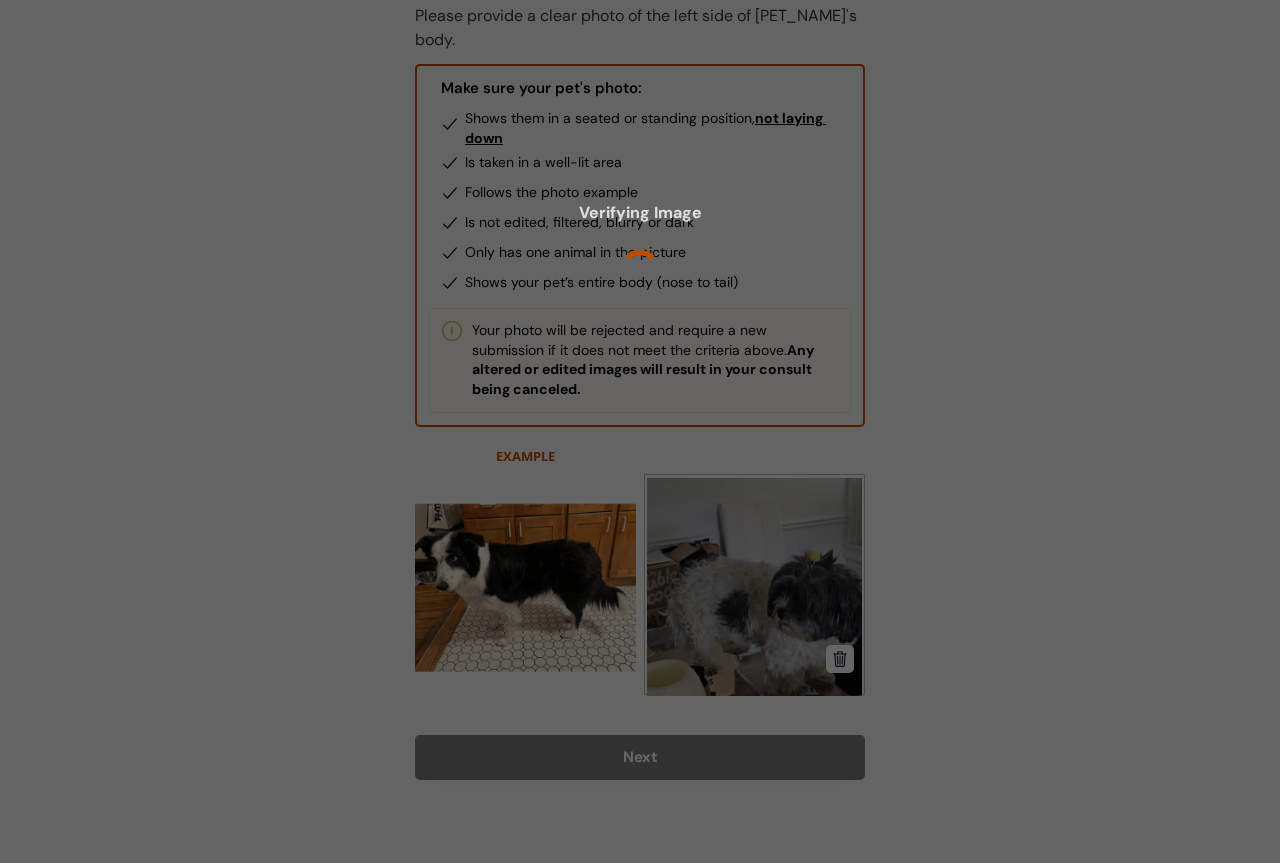 click at bounding box center (640, 431) 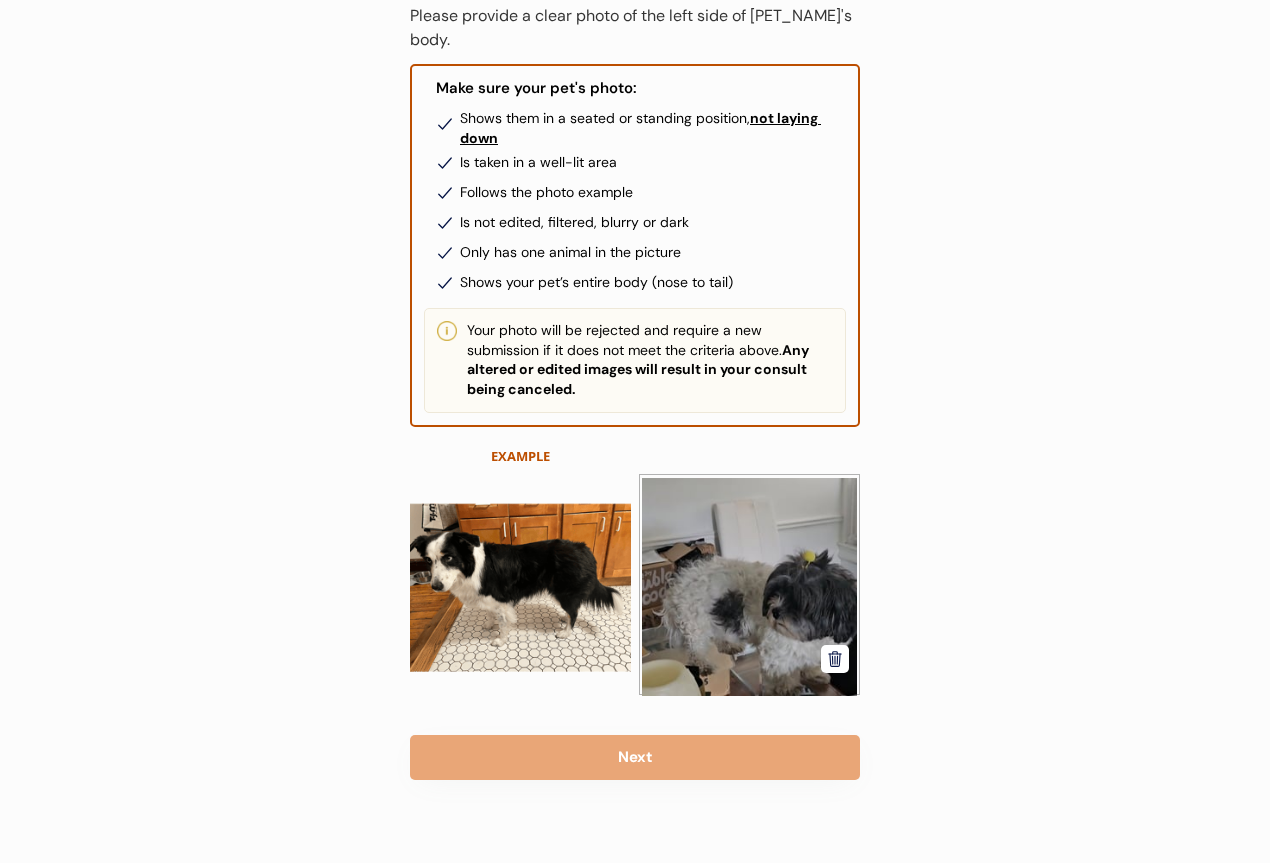 click at bounding box center [835, 659] 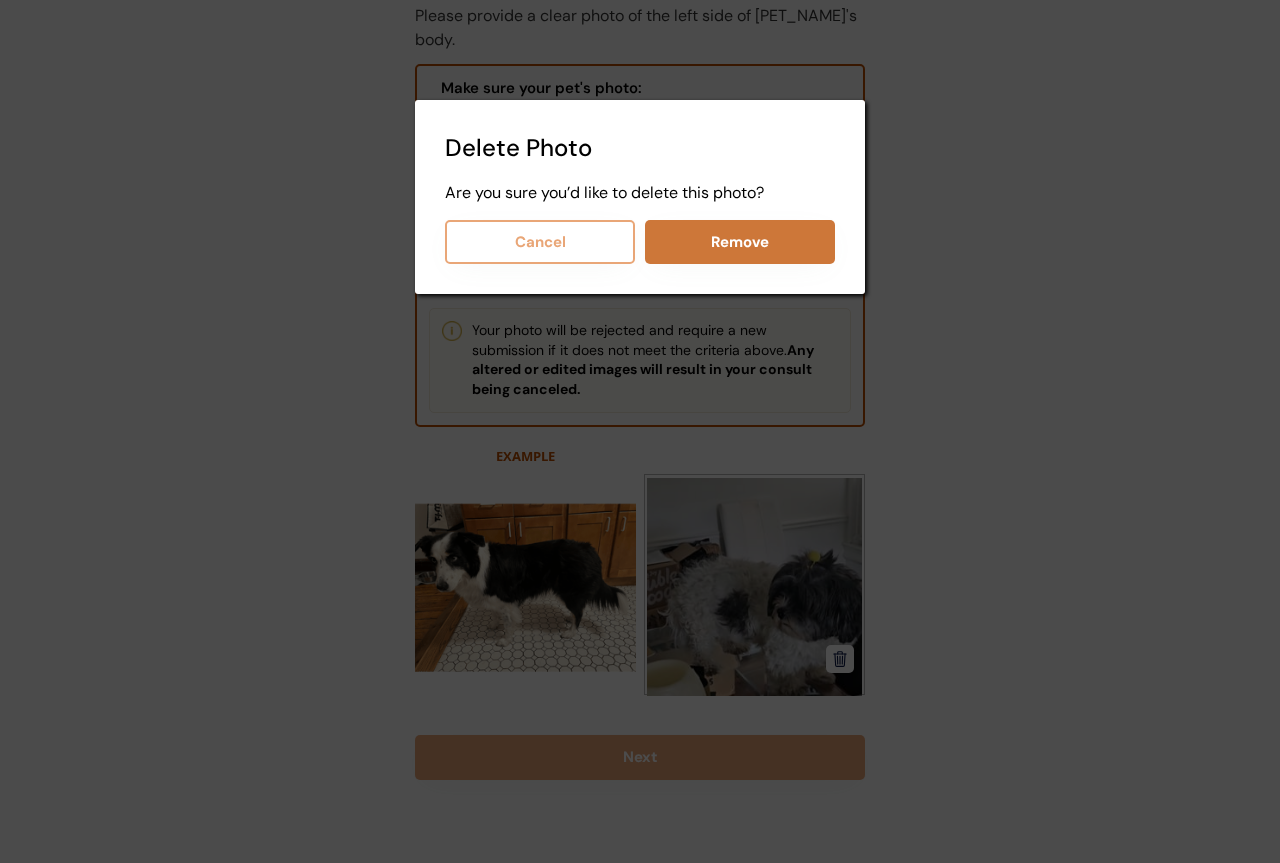 click on "Remove" at bounding box center [740, 242] 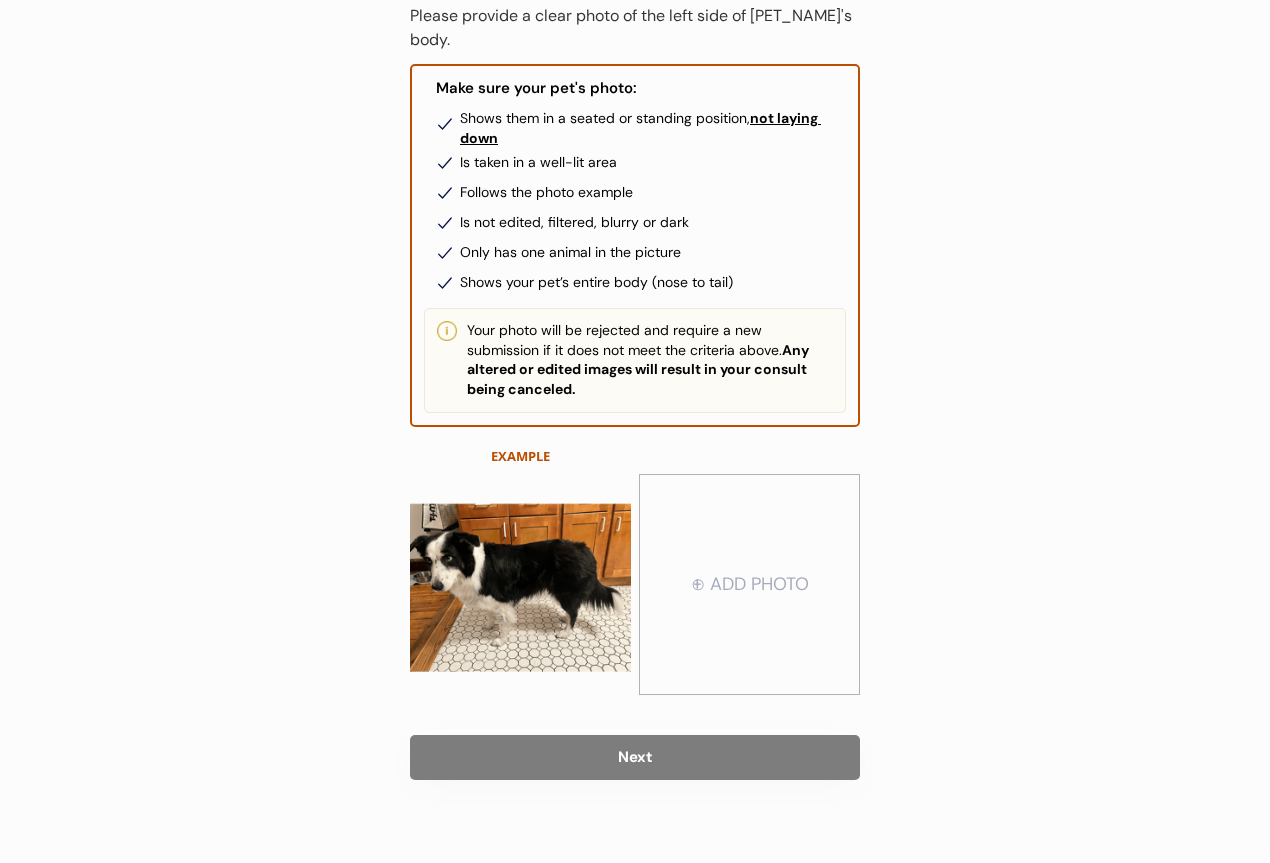click at bounding box center [749, 585] 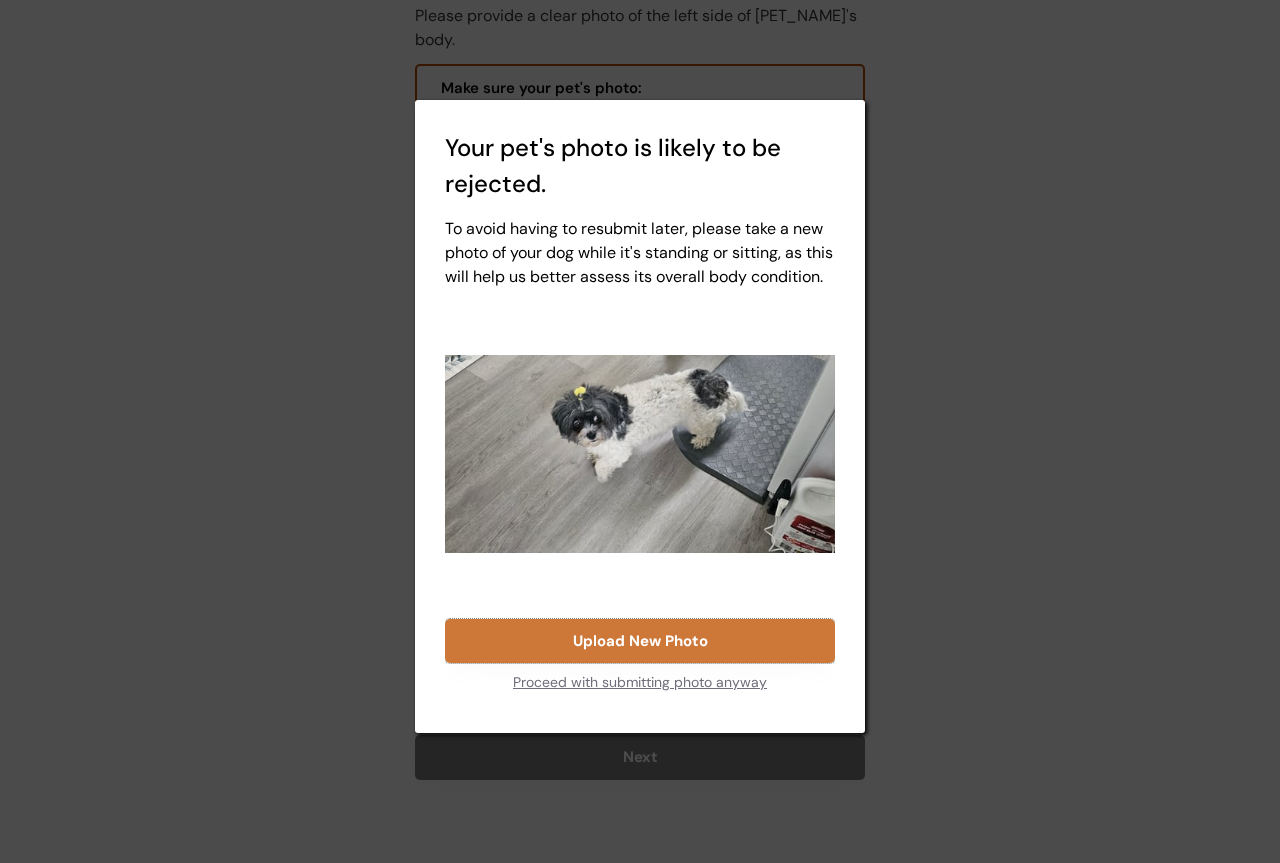 click on "Upload New Photo" at bounding box center (640, 641) 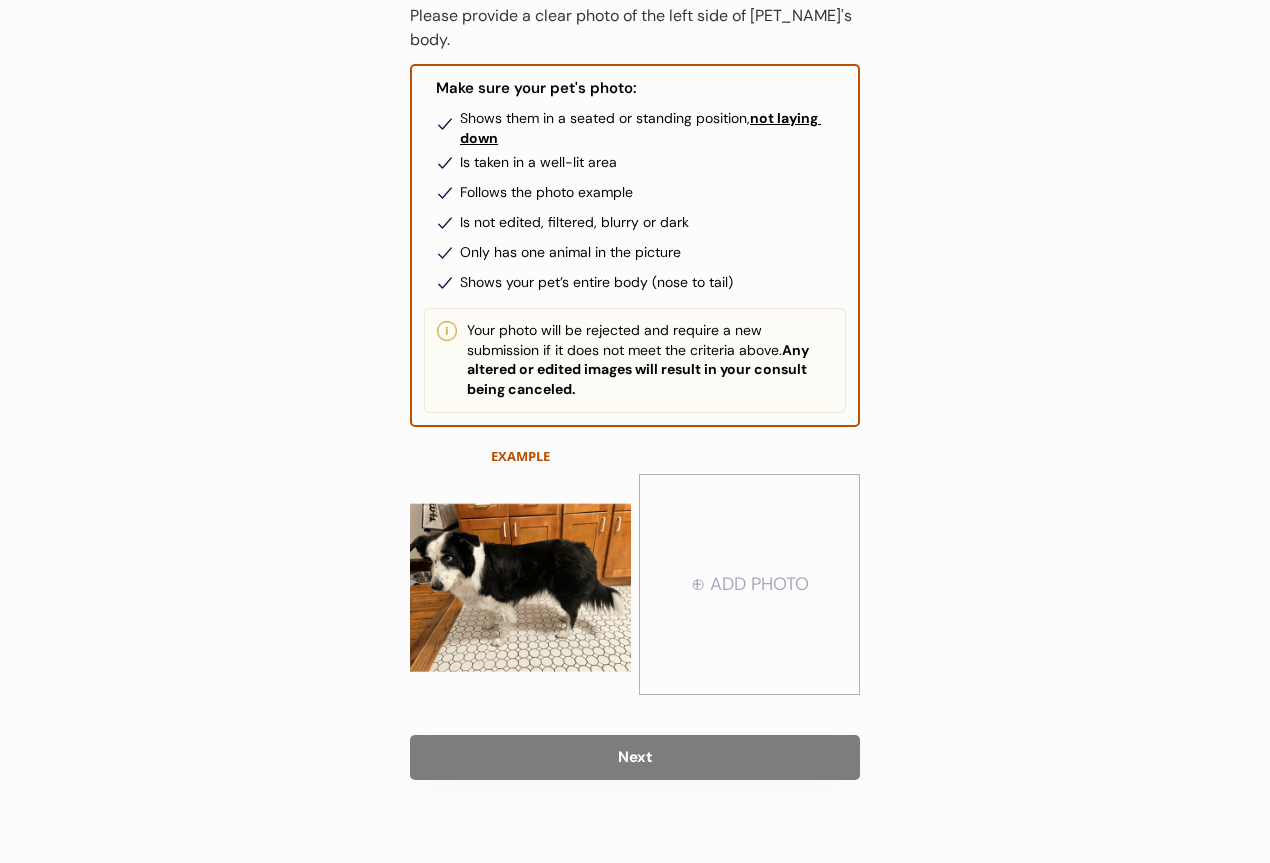 click at bounding box center (749, 585) 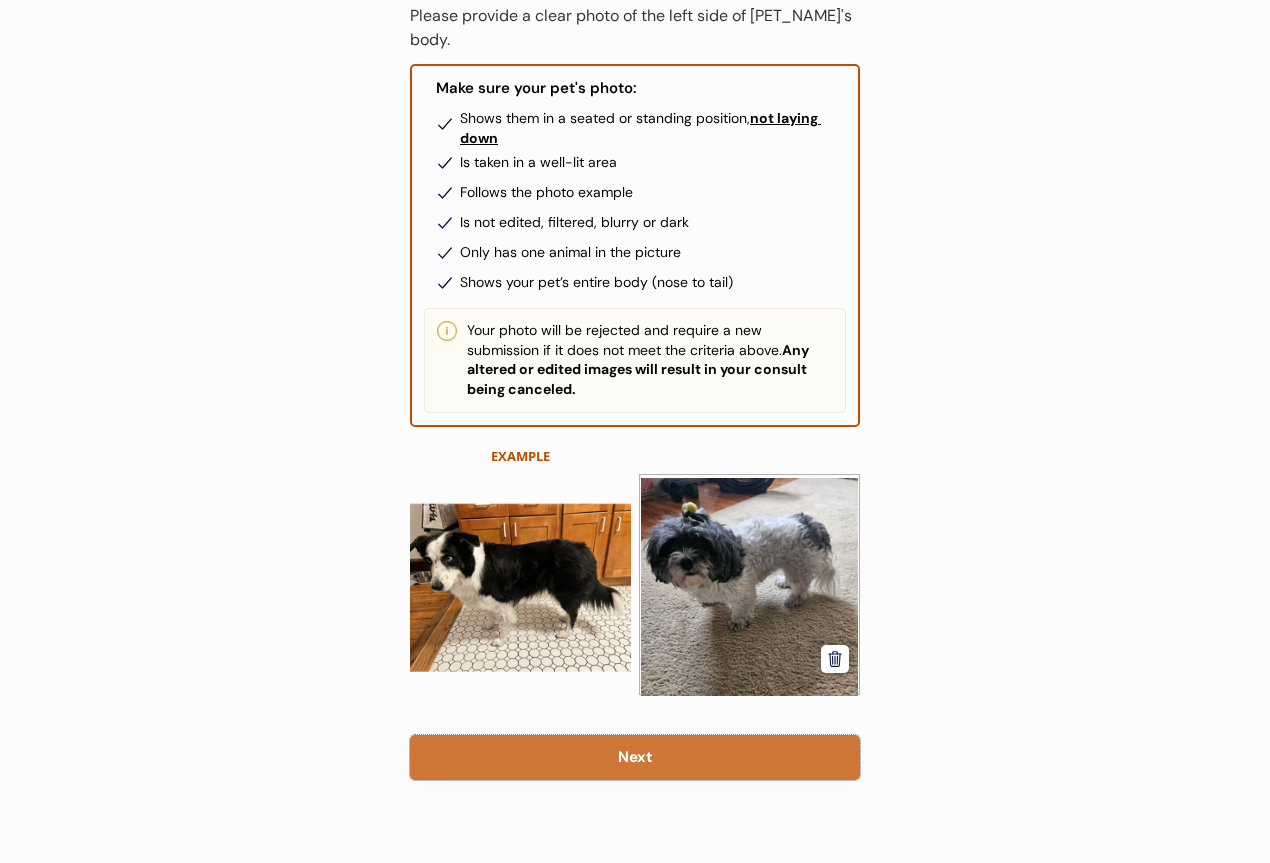 click on "Next" at bounding box center (635, 757) 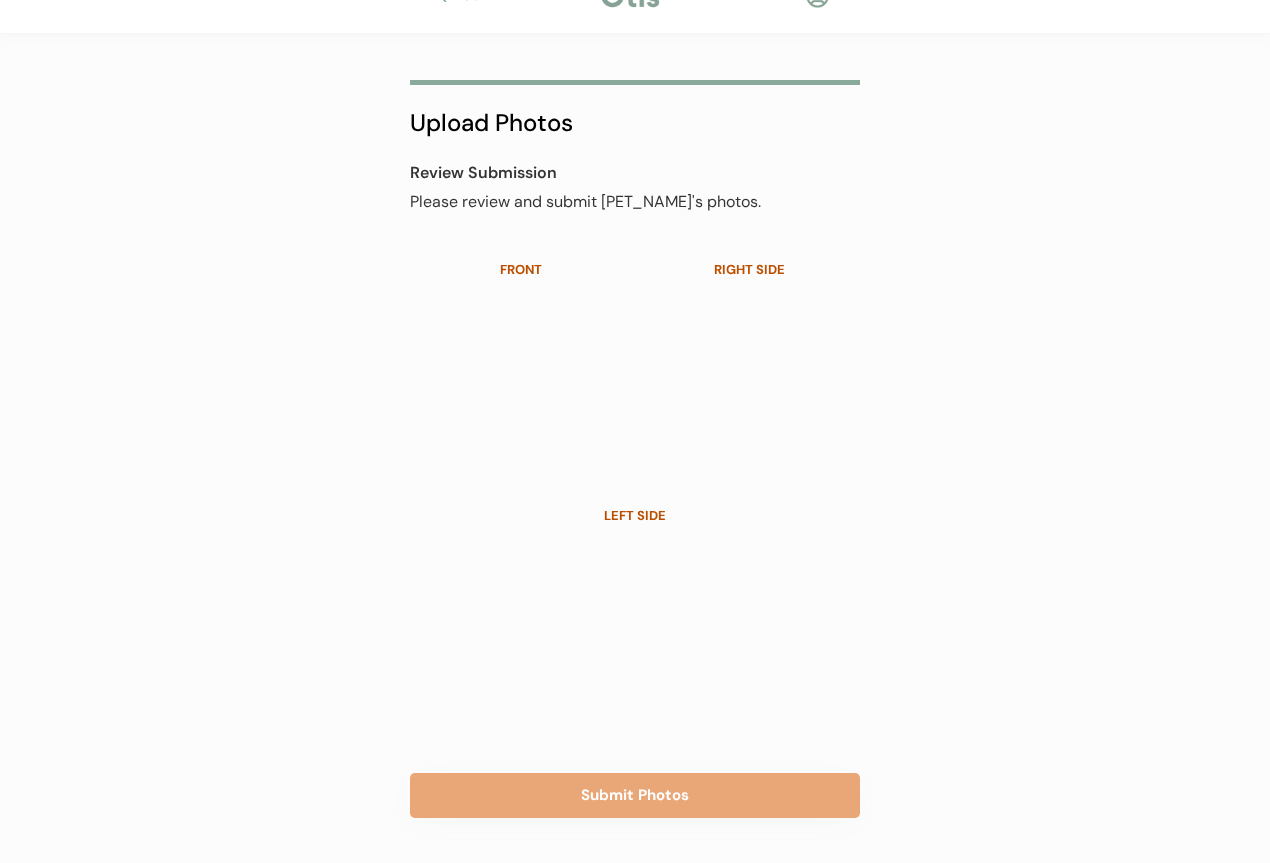 scroll, scrollTop: 0, scrollLeft: 0, axis: both 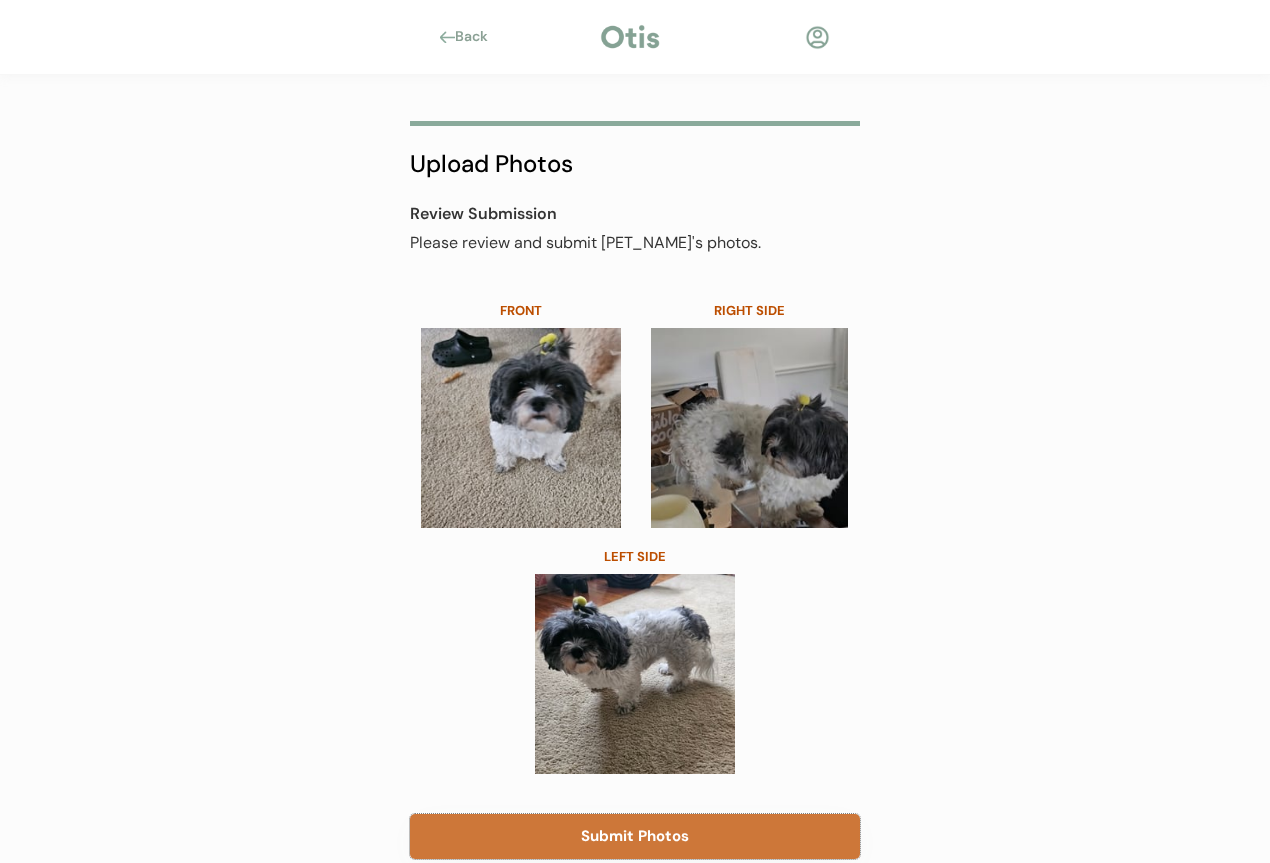 click on "Submit Photos" at bounding box center (635, 836) 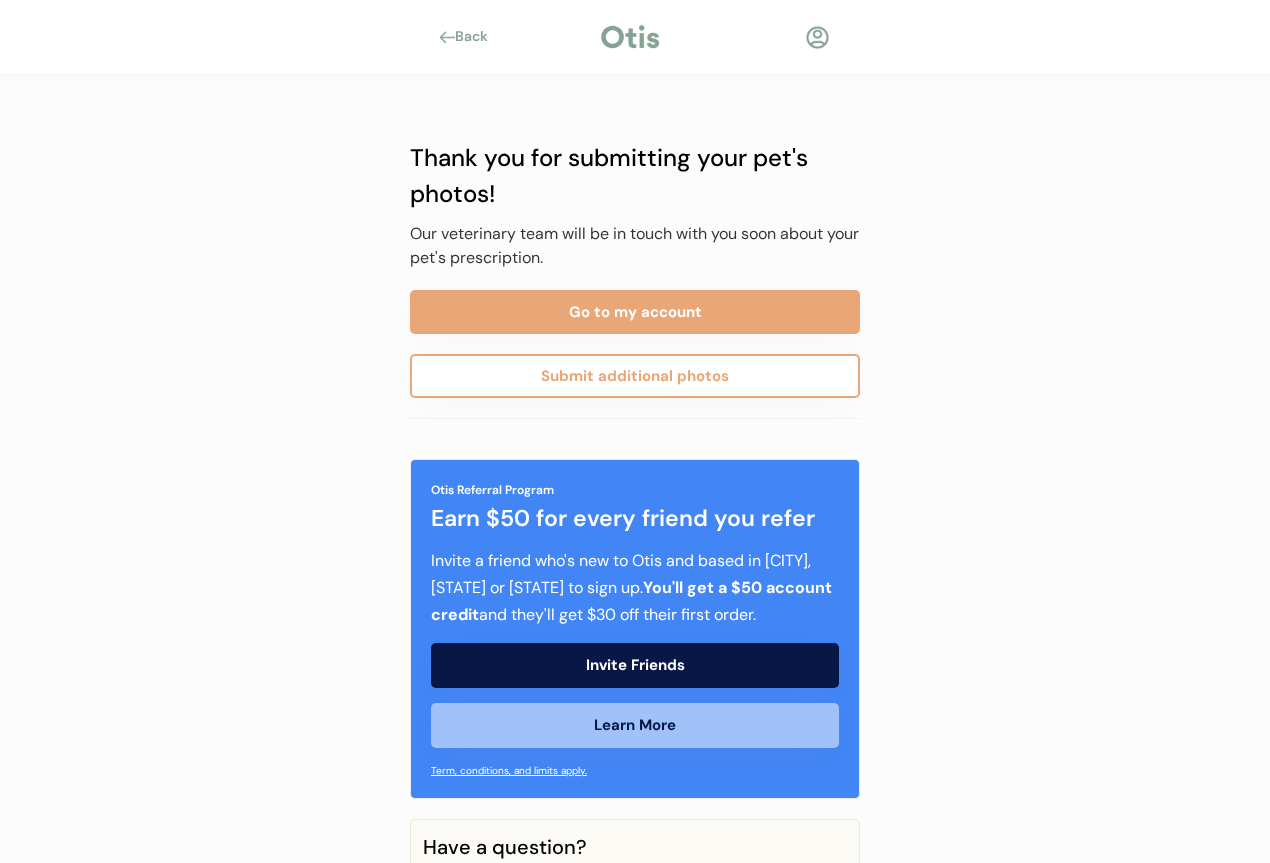 scroll, scrollTop: 0, scrollLeft: 0, axis: both 